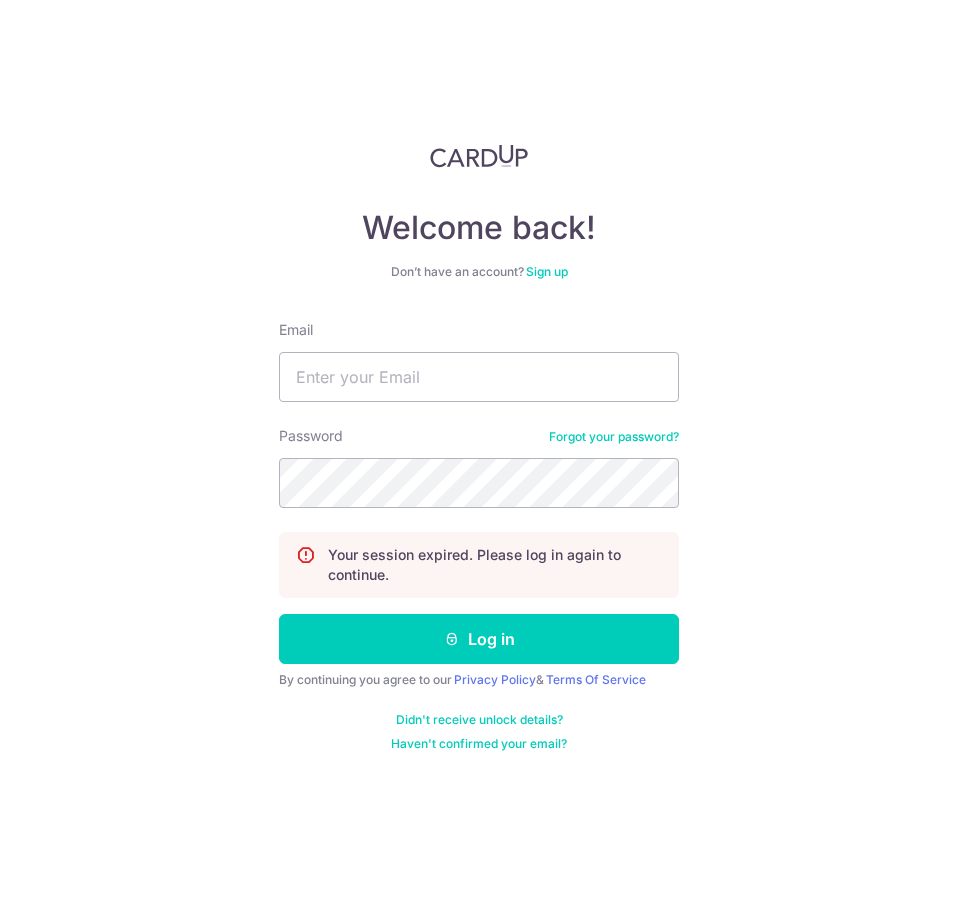 scroll, scrollTop: 0, scrollLeft: 0, axis: both 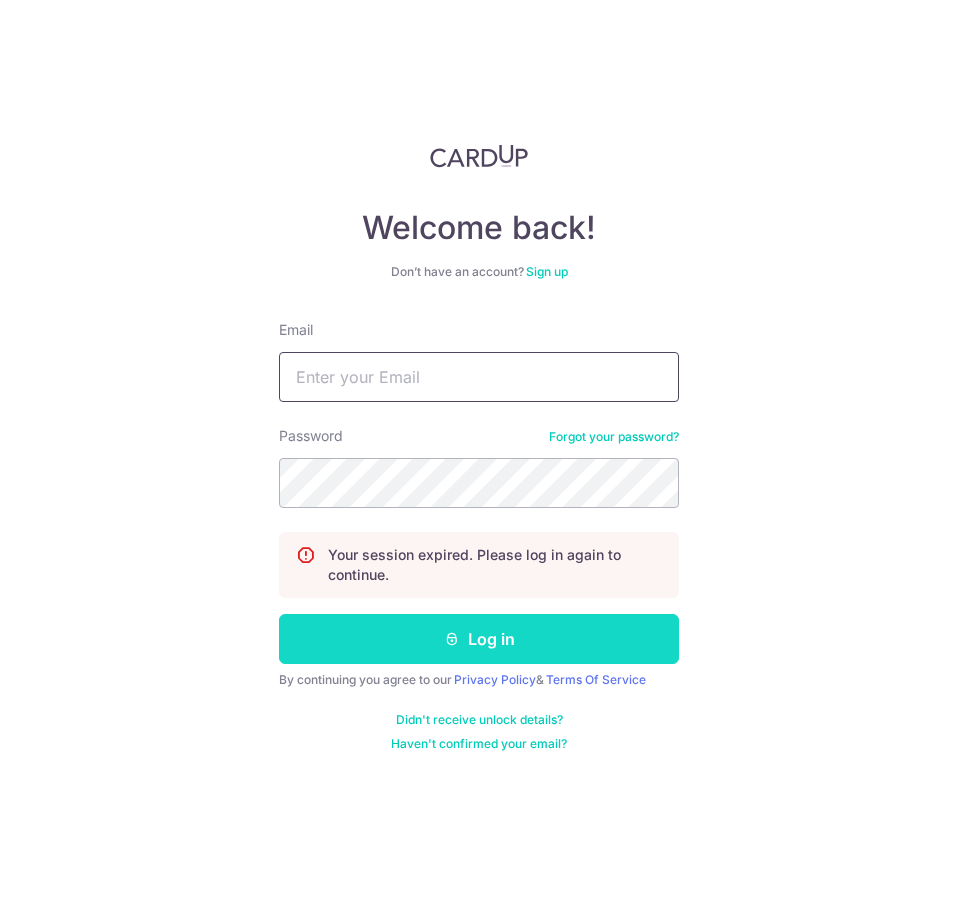 type on "[EMAIL]" 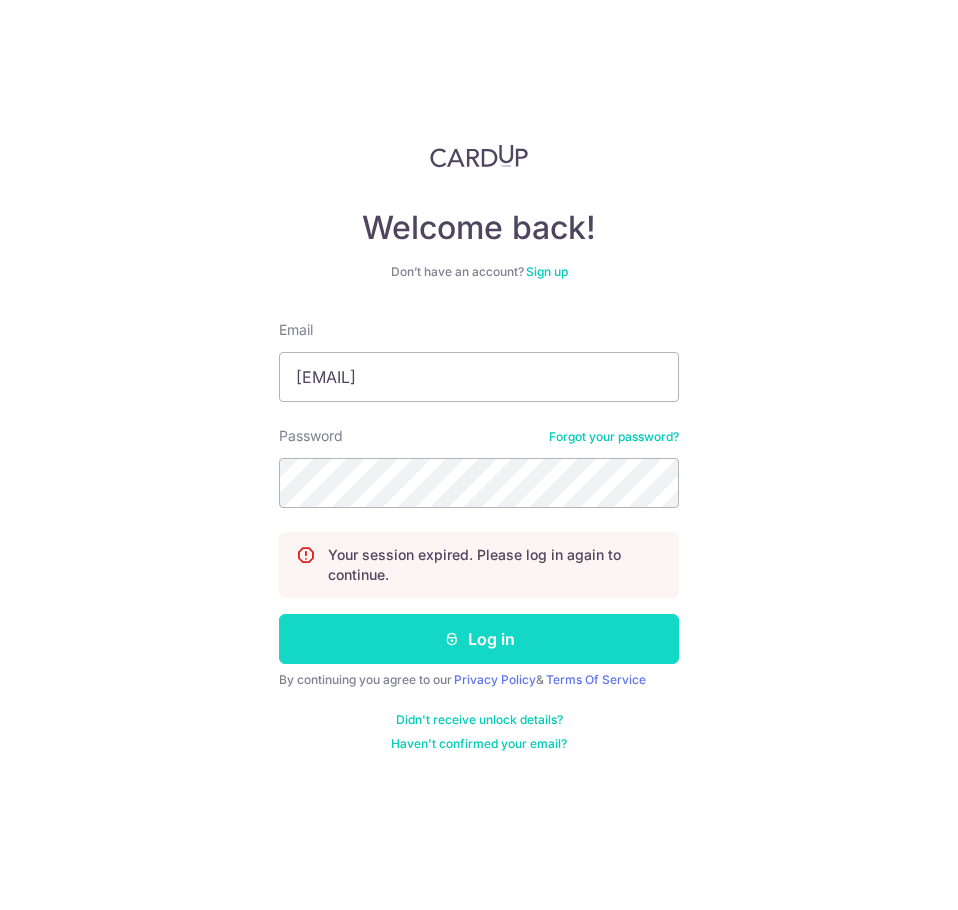 click on "Log in" at bounding box center (479, 639) 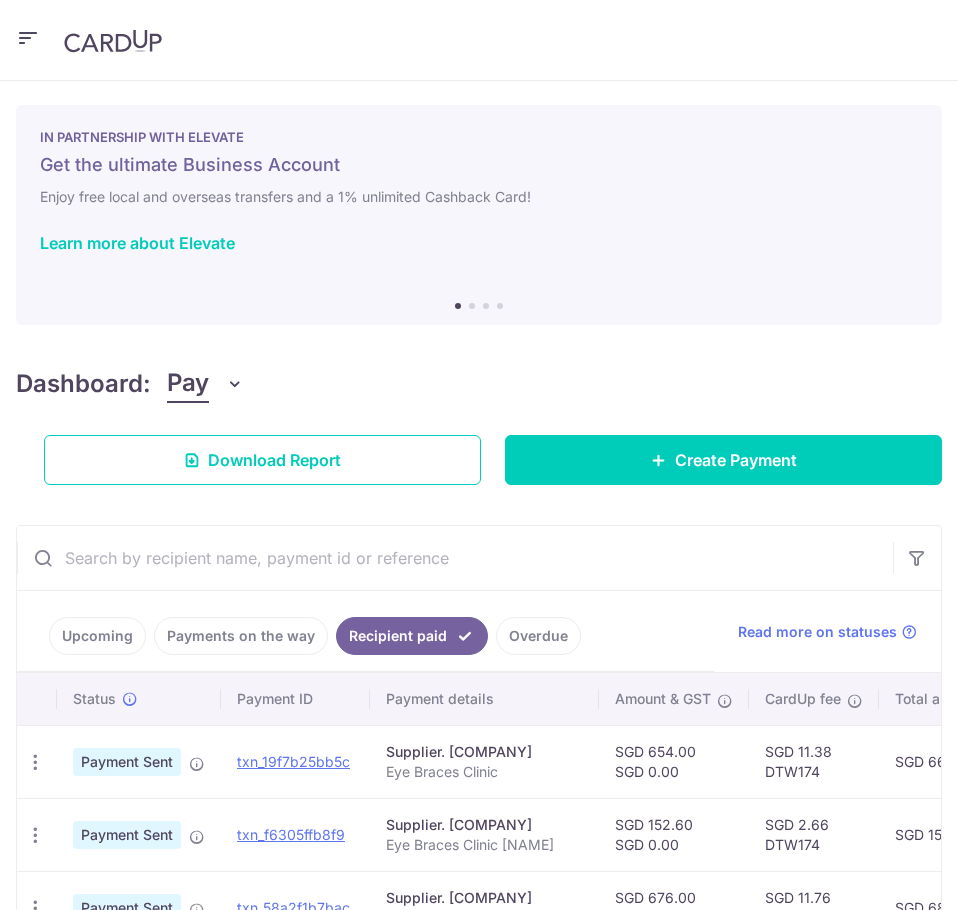 scroll, scrollTop: 0, scrollLeft: 0, axis: both 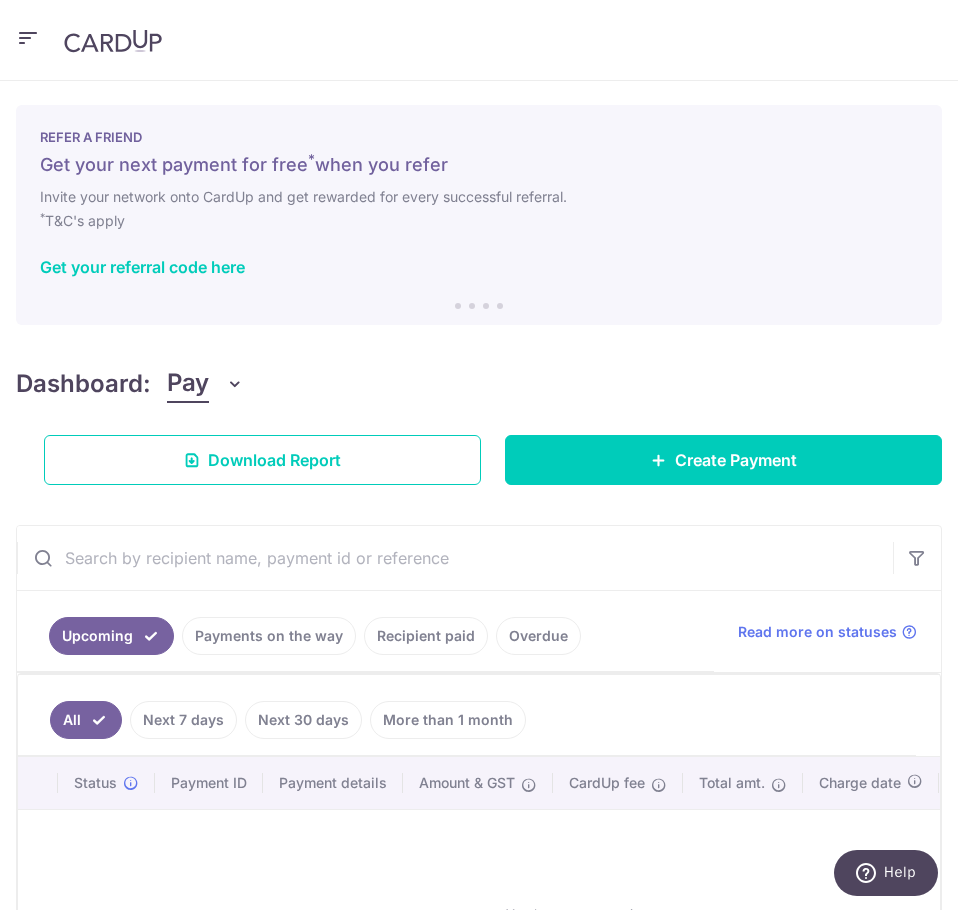 click at bounding box center (28, 40) 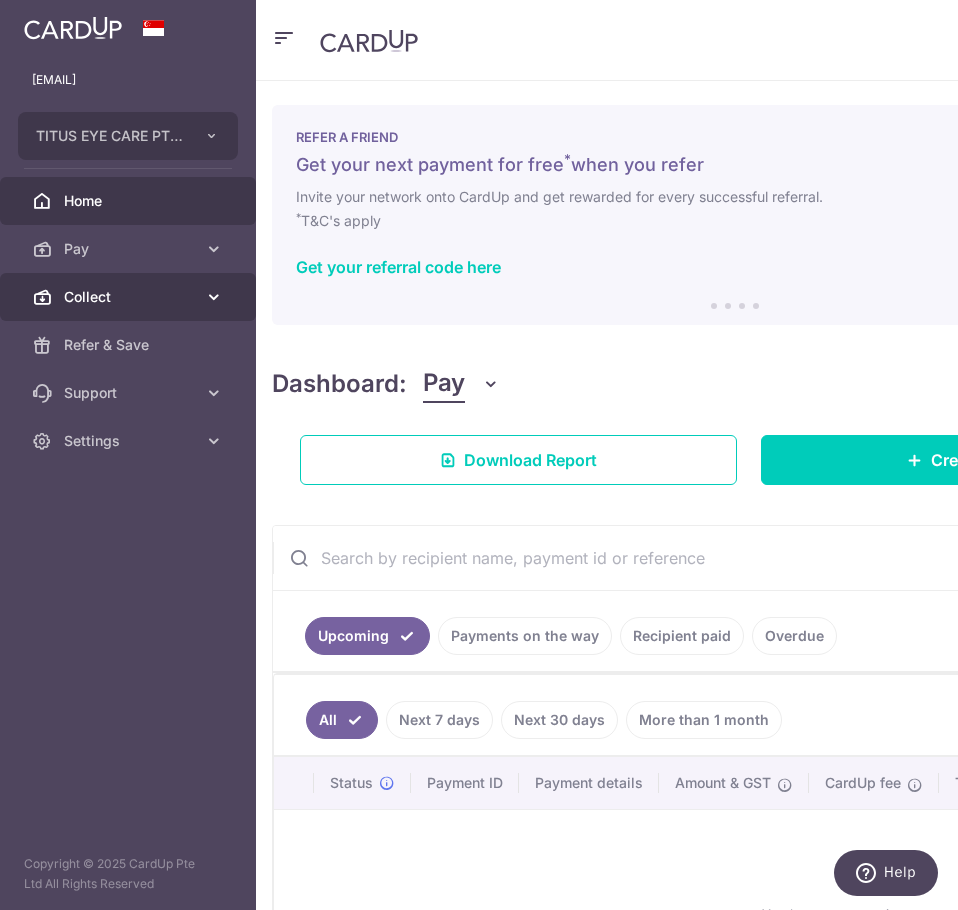 click on "Collect" at bounding box center [130, 297] 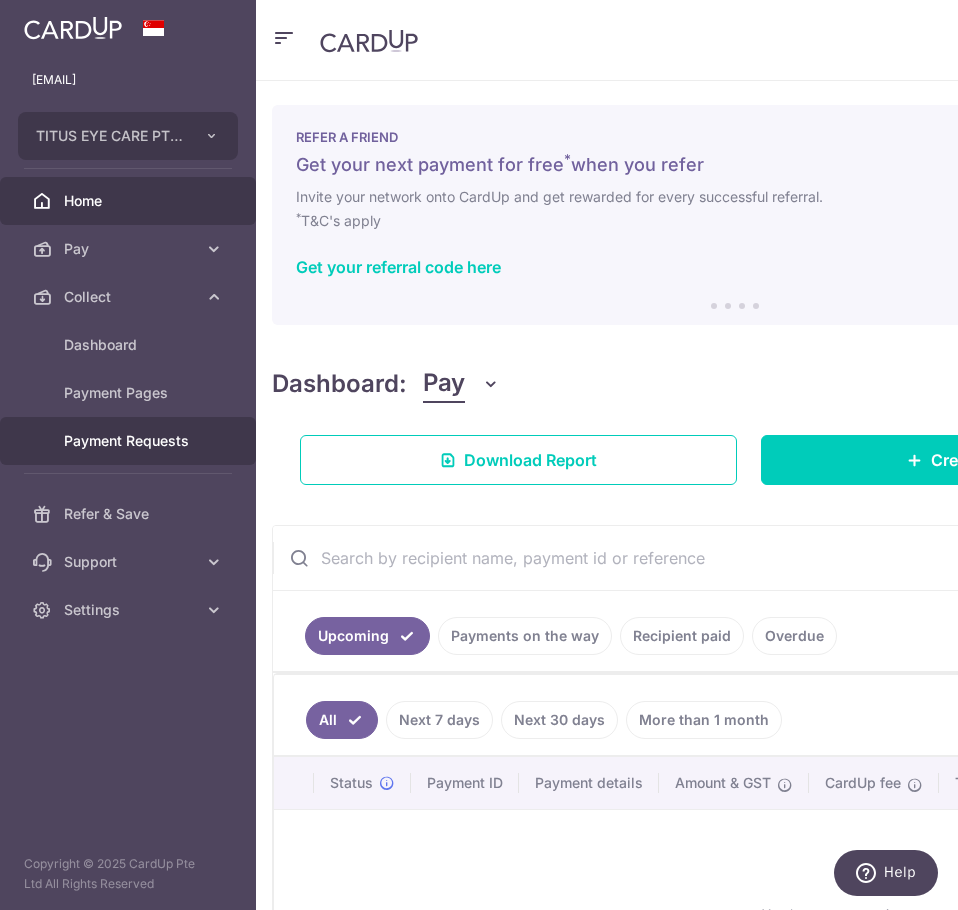 click on "Payment Requests" at bounding box center (130, 441) 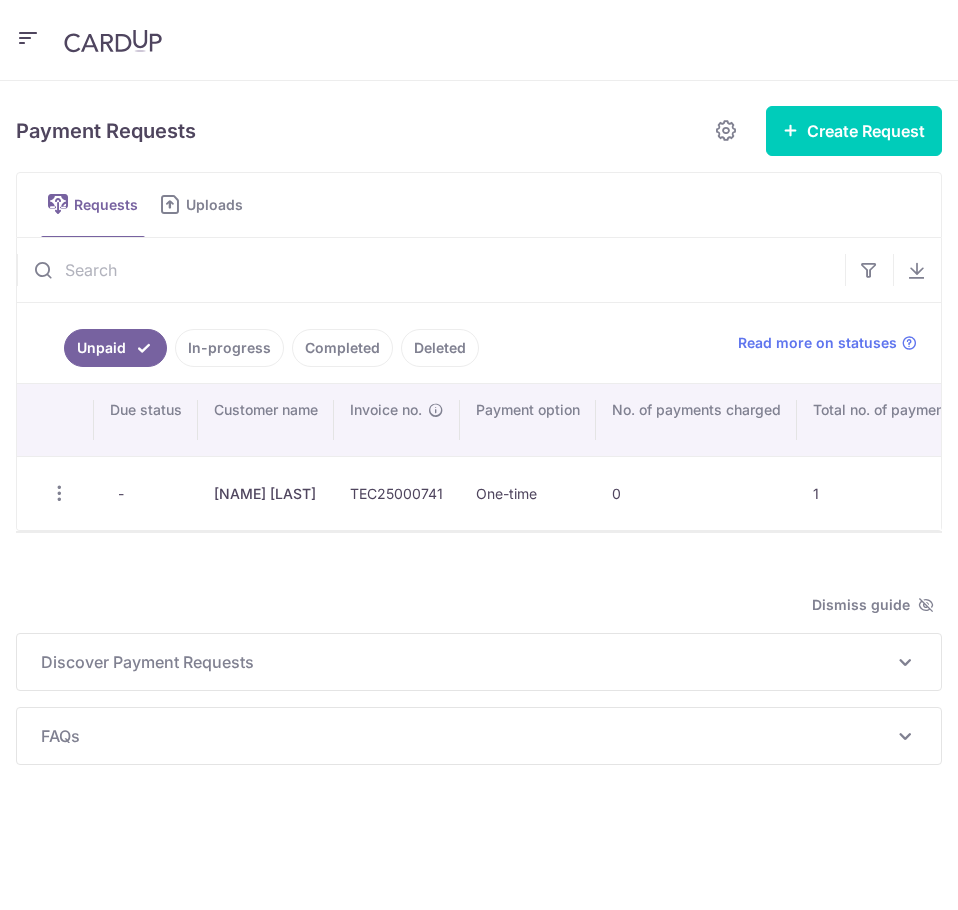 scroll, scrollTop: 0, scrollLeft: 0, axis: both 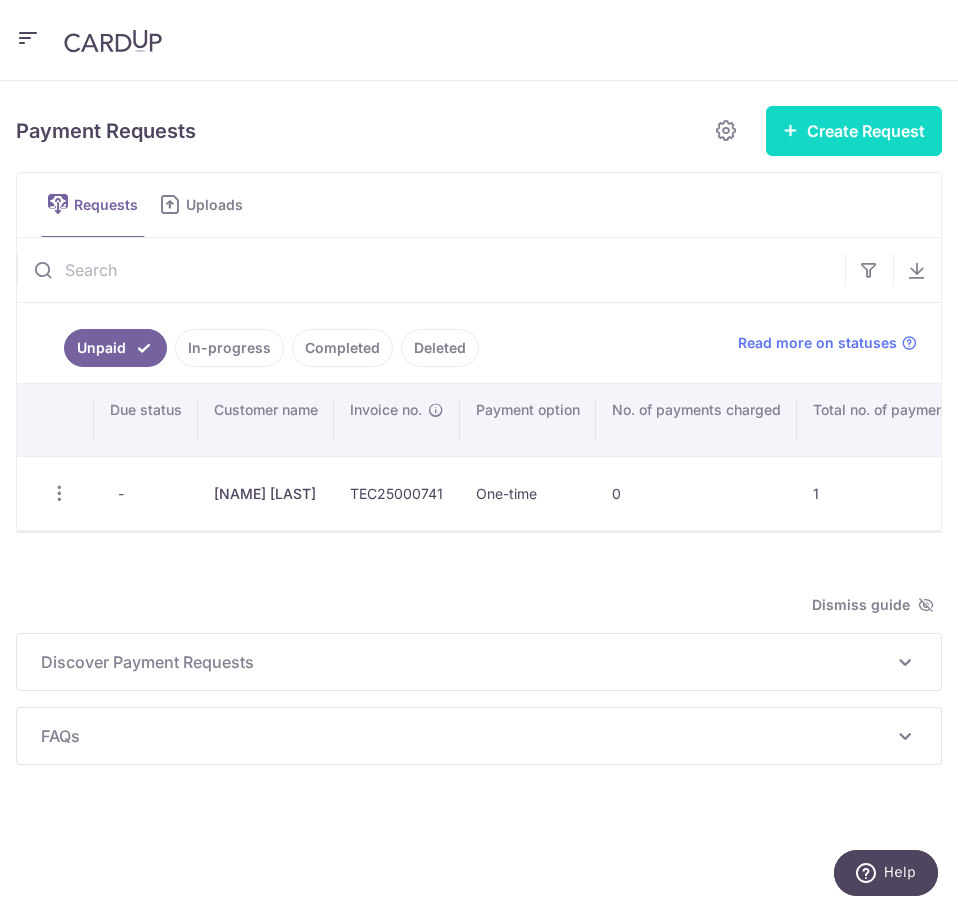 click on "Create Request" at bounding box center (854, 131) 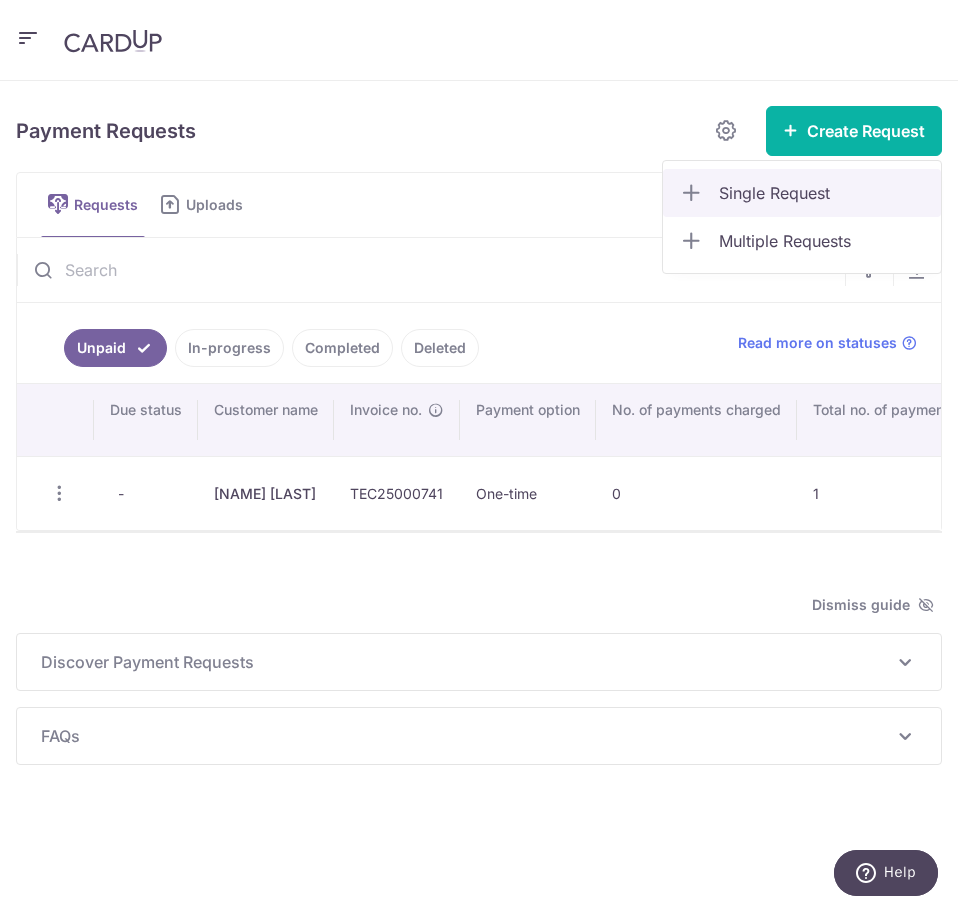 click on "Single Request" at bounding box center [822, 193] 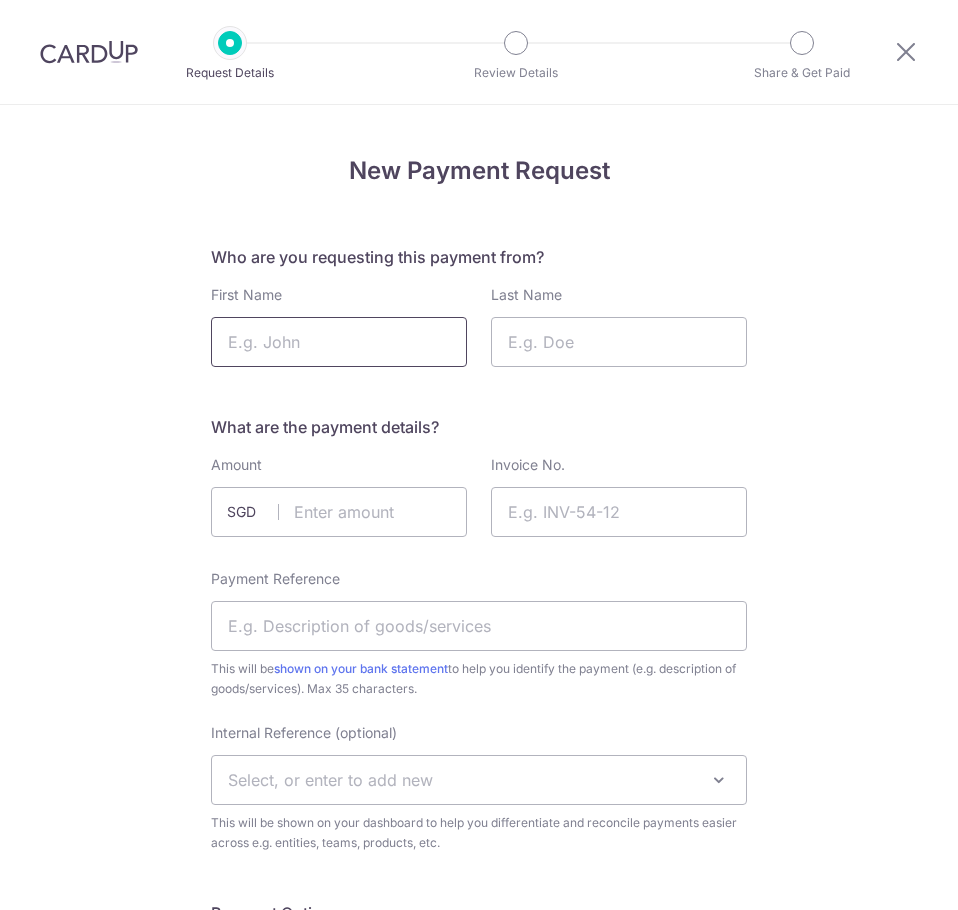 scroll, scrollTop: 0, scrollLeft: 0, axis: both 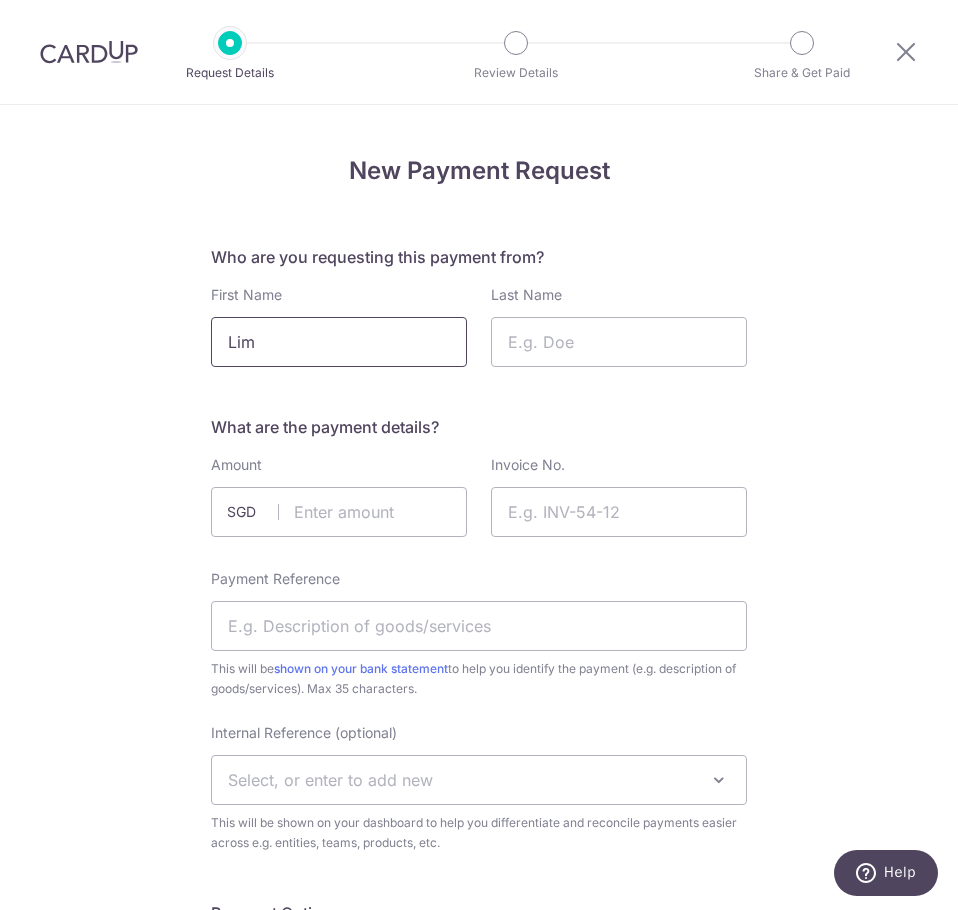 type on "Lim" 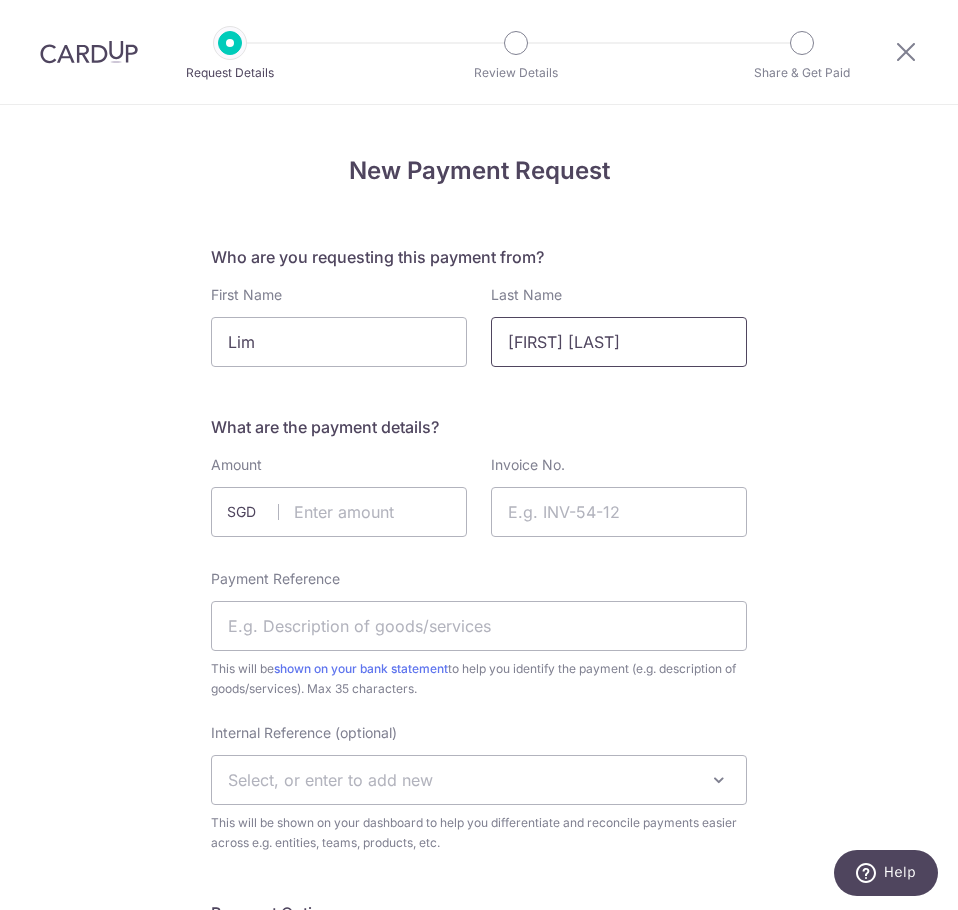 type on "Yi Han" 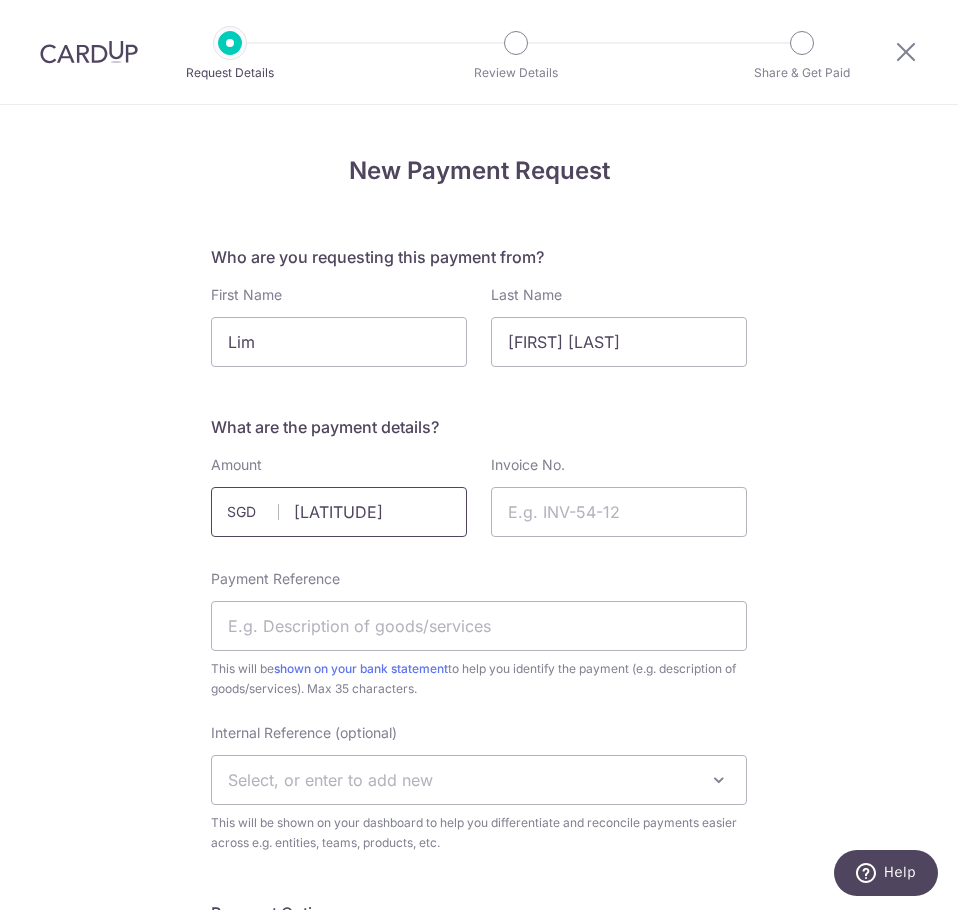 type on "32.70" 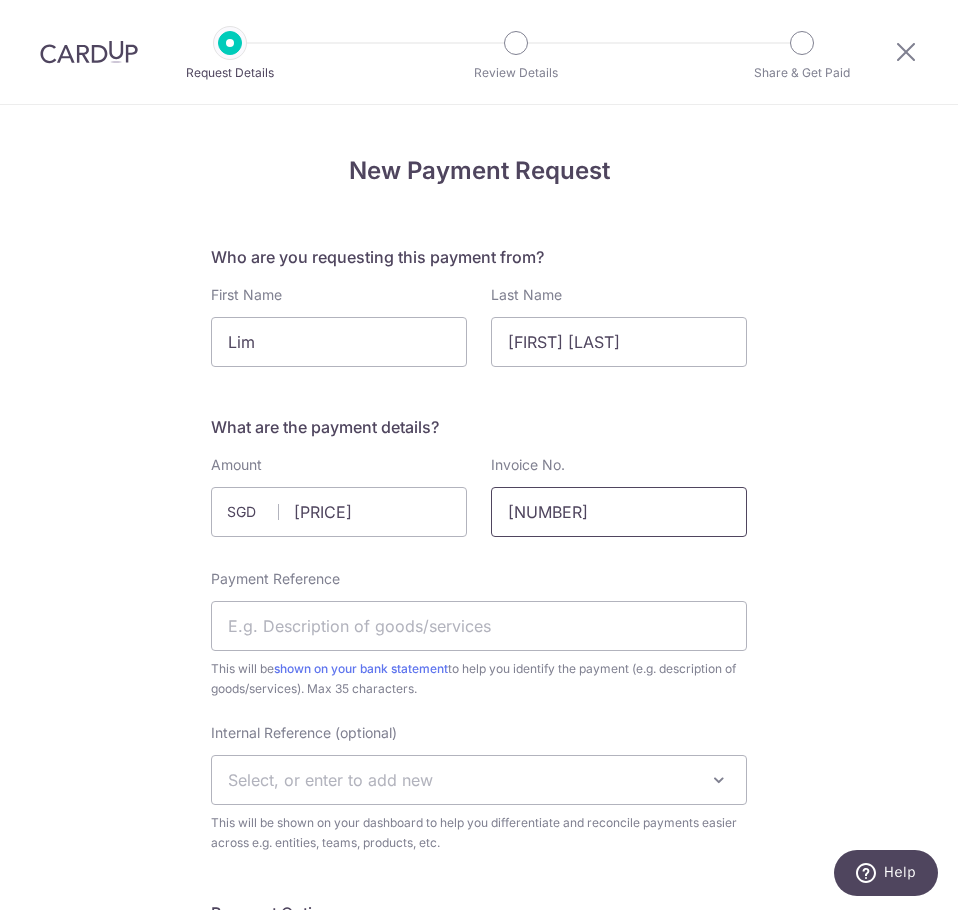 type on "TEC25000848" 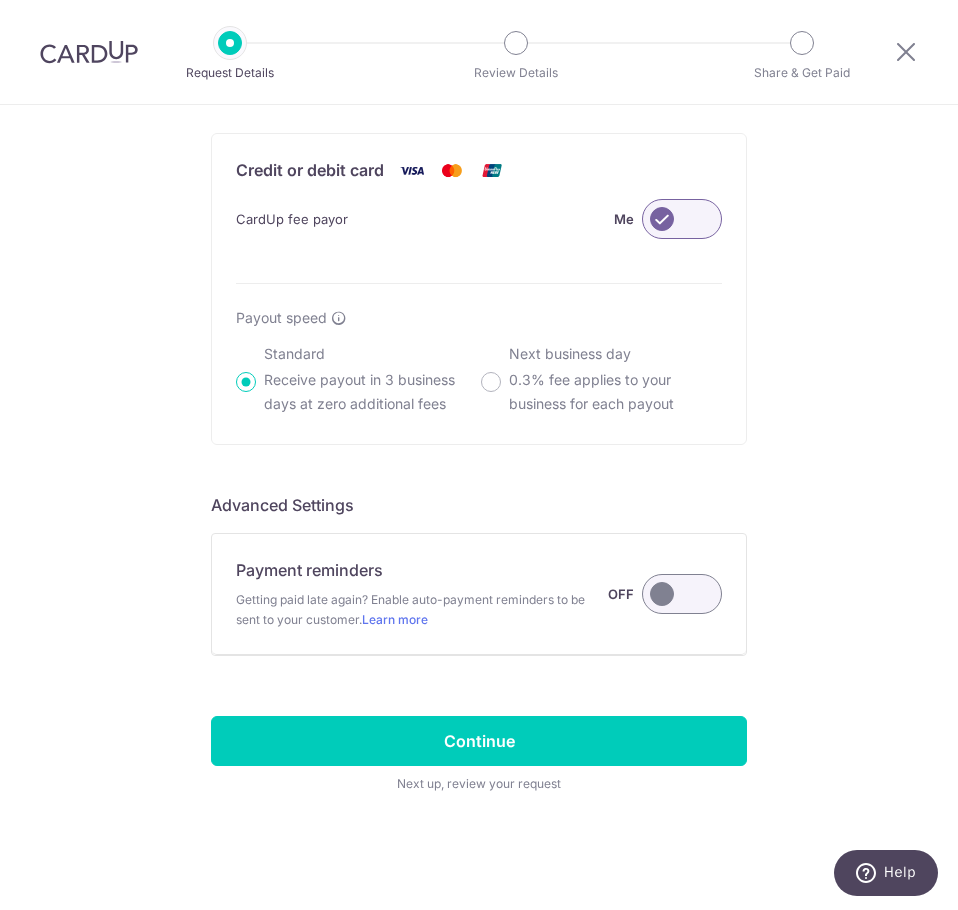 scroll, scrollTop: 1317, scrollLeft: 0, axis: vertical 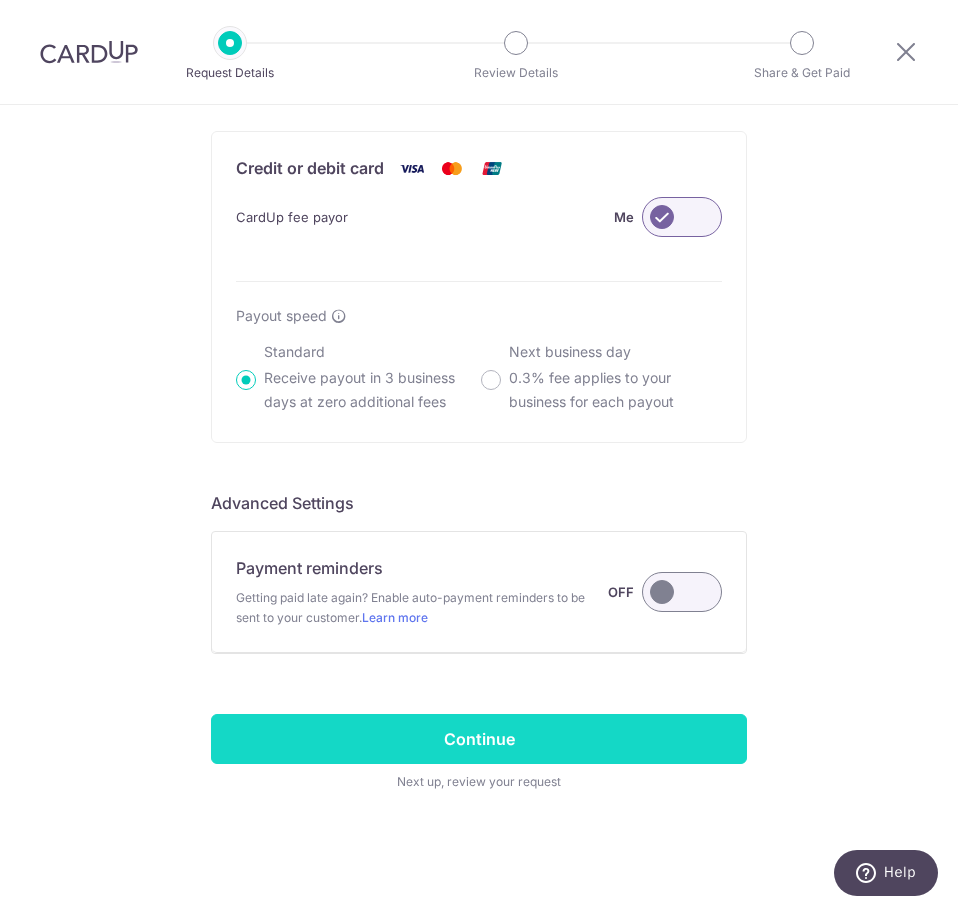 type on "Courier fee" 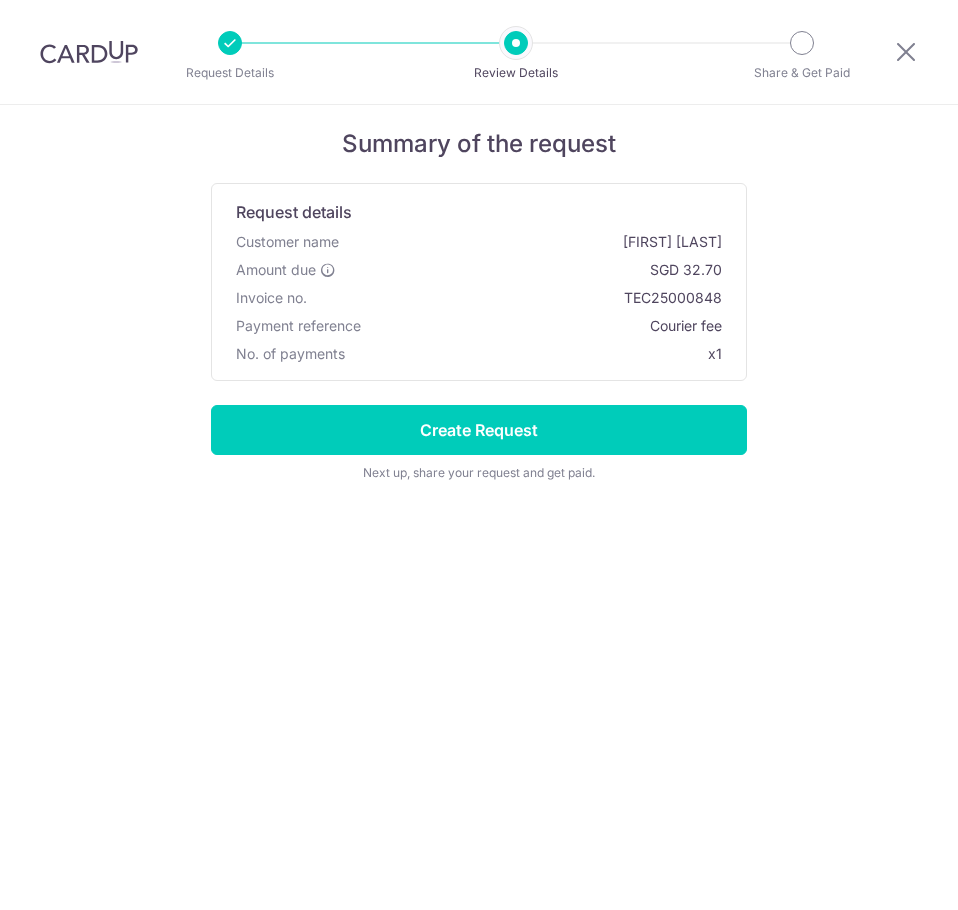 scroll, scrollTop: 0, scrollLeft: 0, axis: both 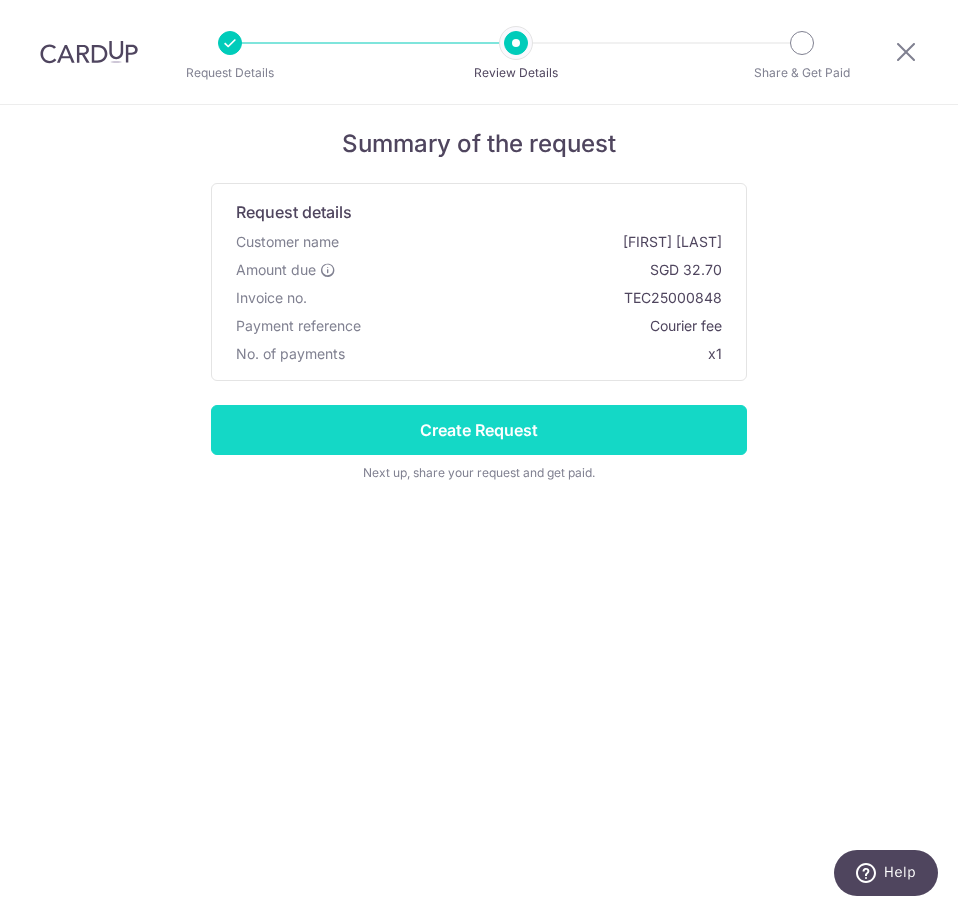 click on "Create Request" at bounding box center (479, 430) 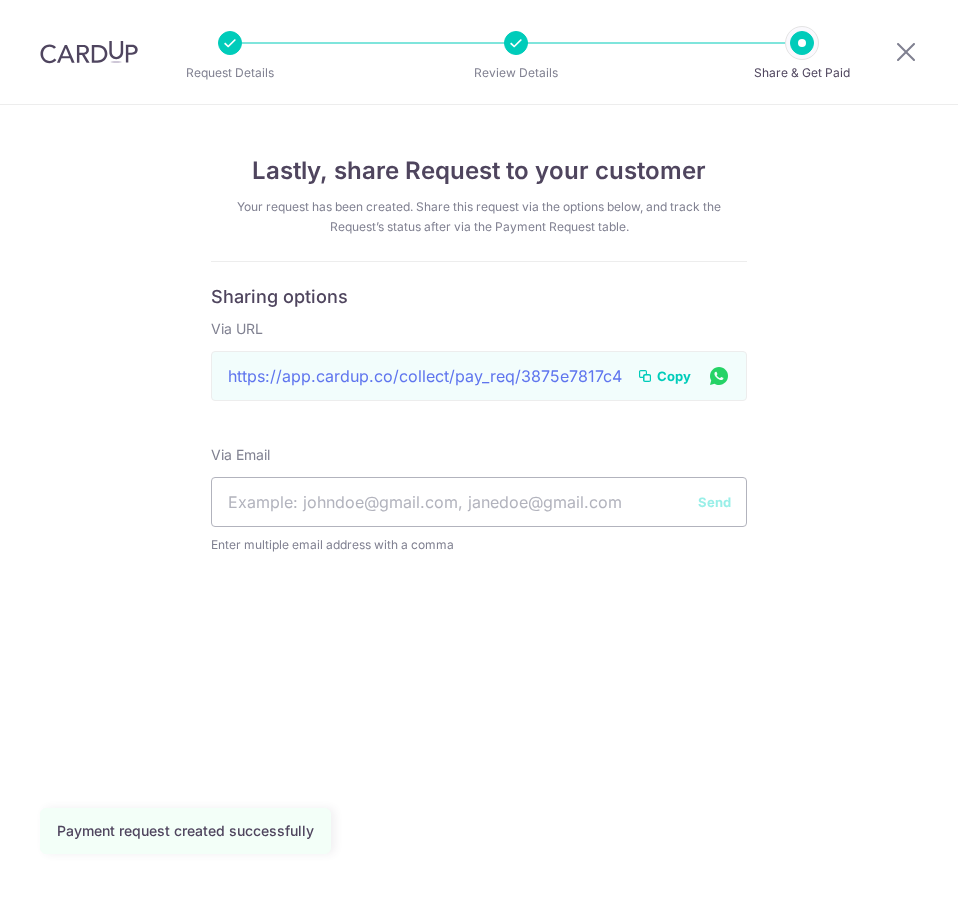 scroll, scrollTop: 0, scrollLeft: 0, axis: both 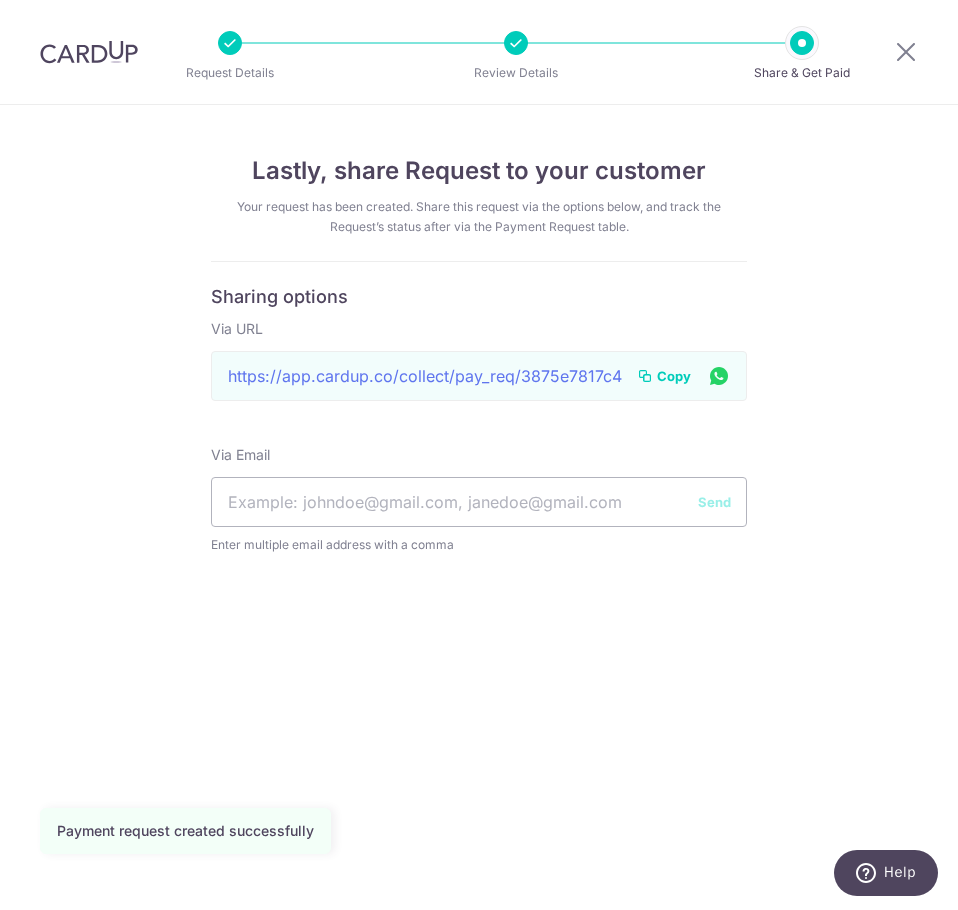 click on "Copy" at bounding box center (674, 376) 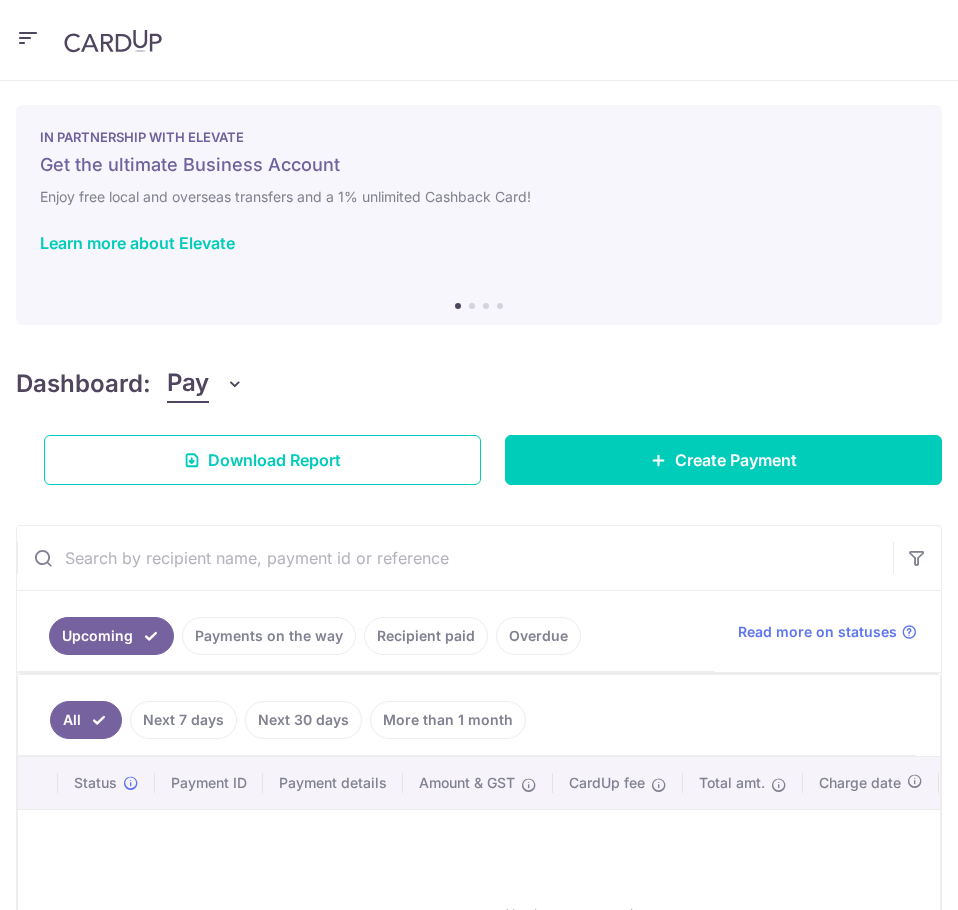 scroll, scrollTop: 0, scrollLeft: 0, axis: both 